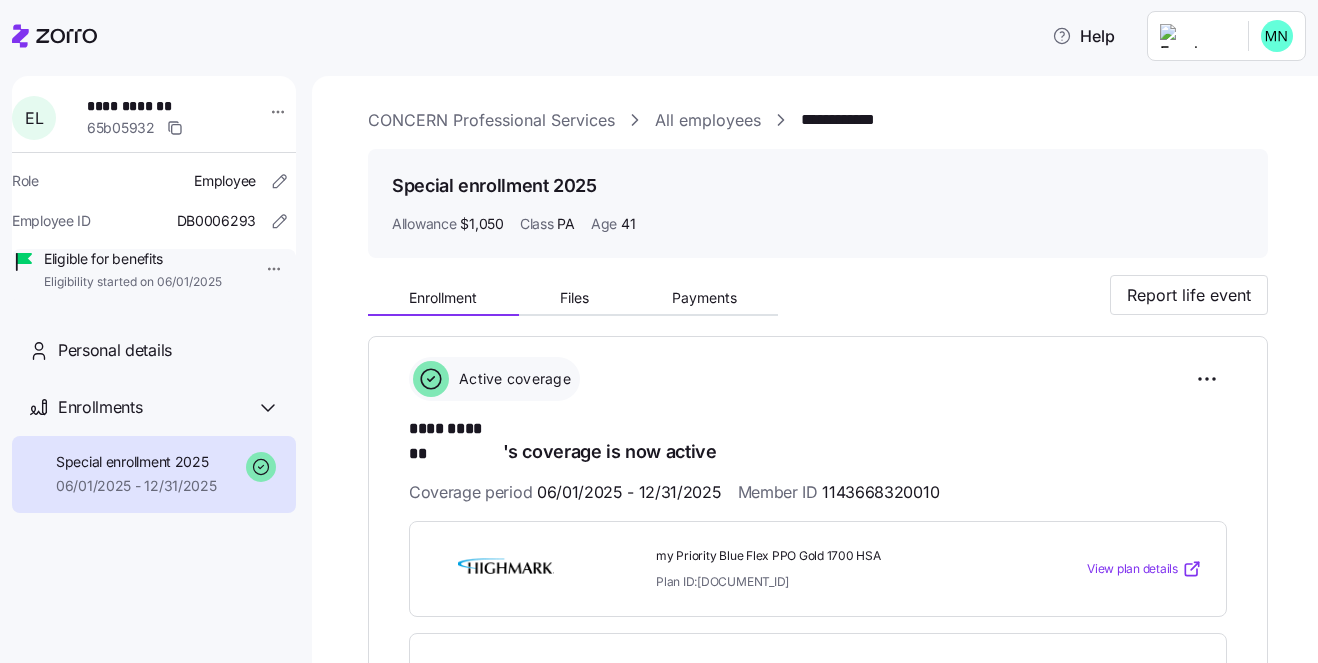 scroll, scrollTop: 0, scrollLeft: 0, axis: both 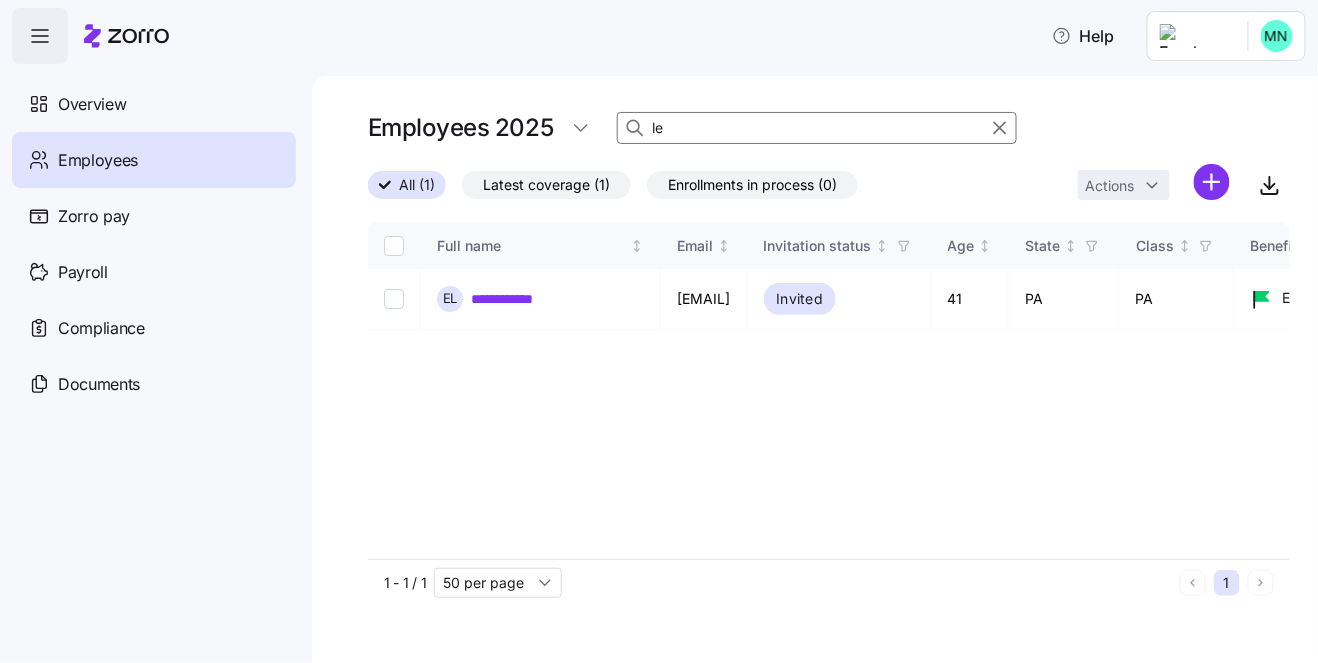 type on "l" 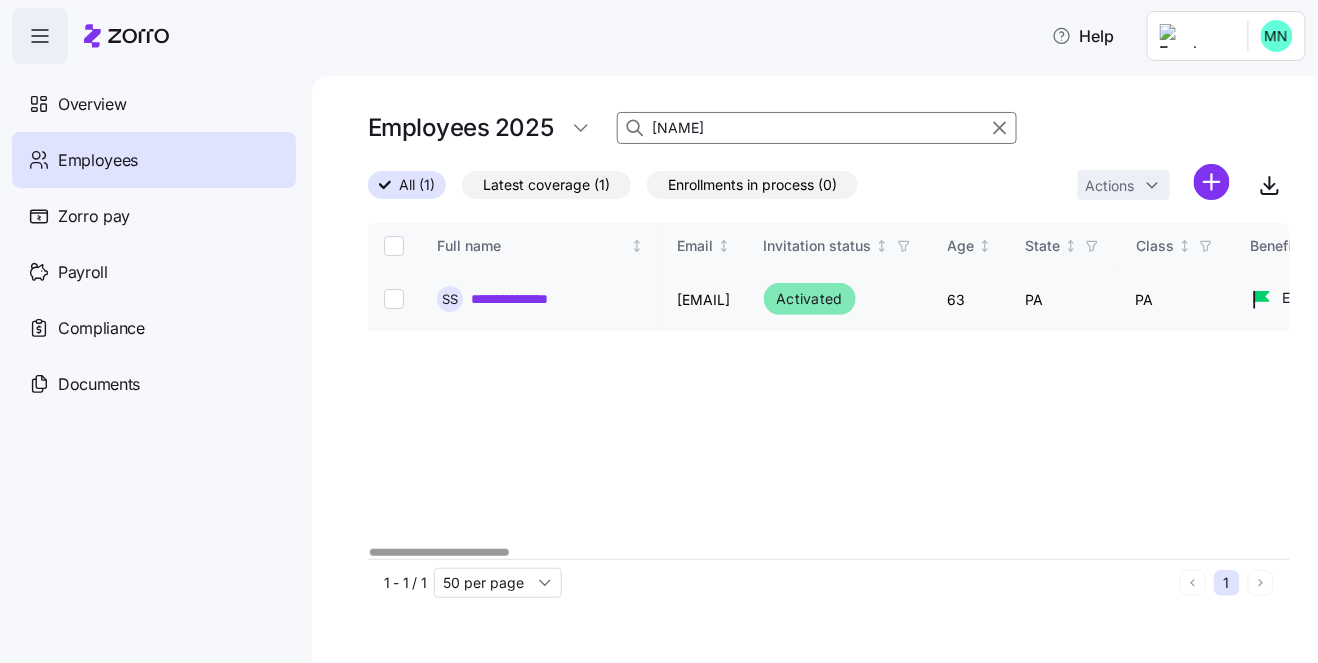 type on "[NAME]" 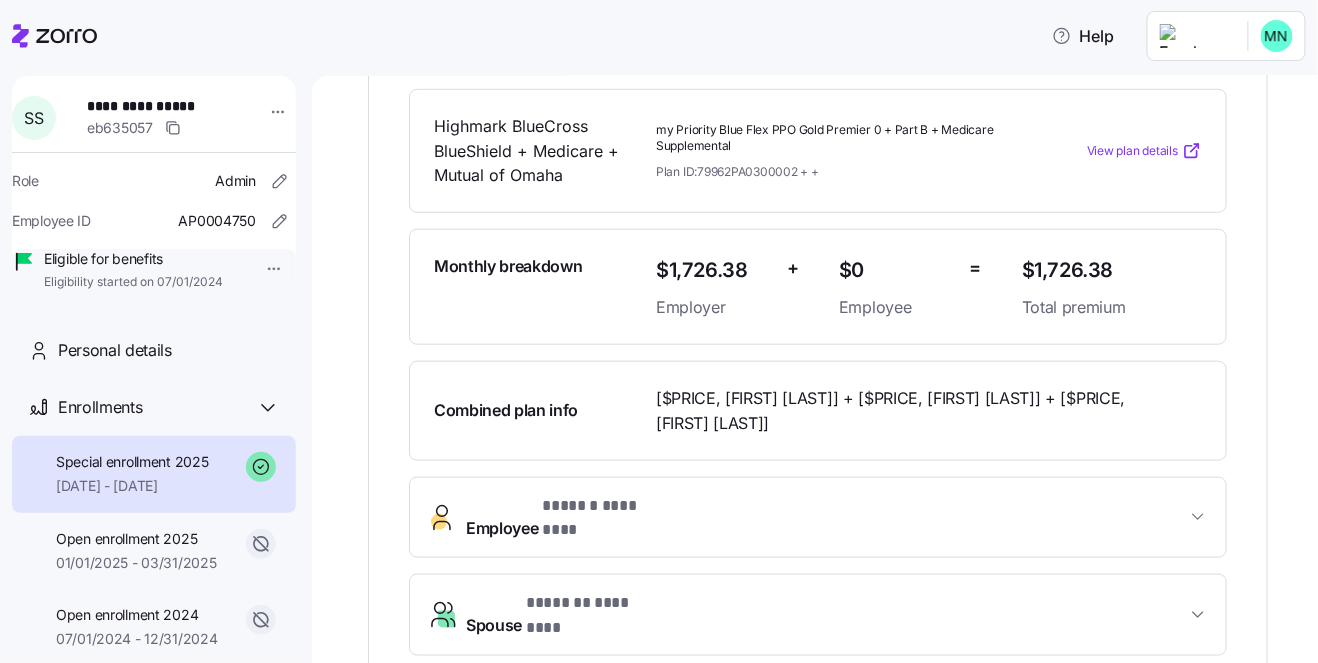 scroll, scrollTop: 482, scrollLeft: 0, axis: vertical 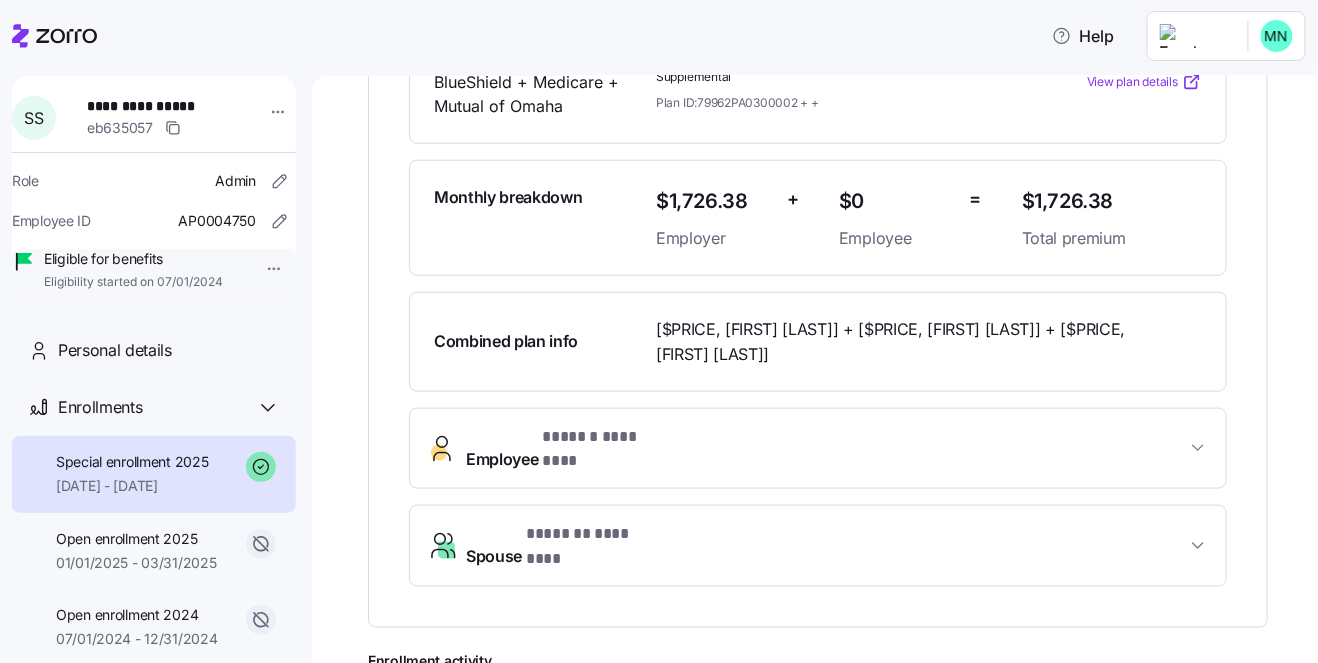 click on "Spouse * *******   ******** *" at bounding box center (818, 546) 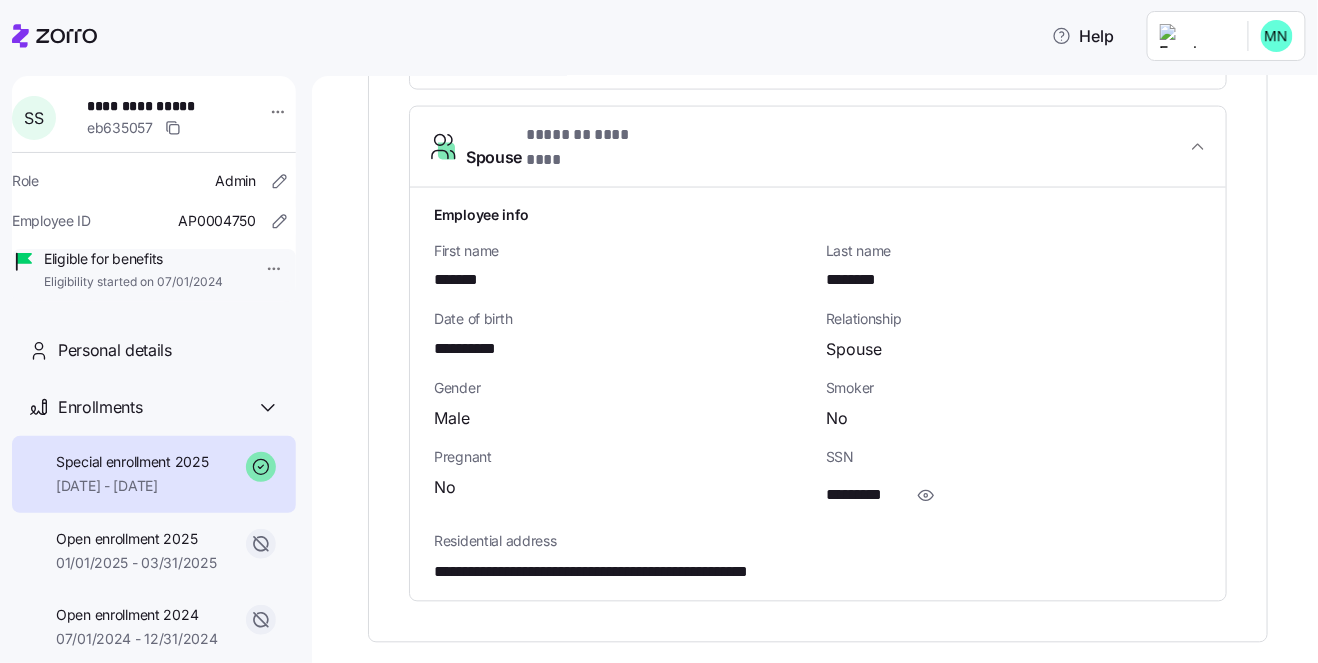 scroll, scrollTop: 896, scrollLeft: 0, axis: vertical 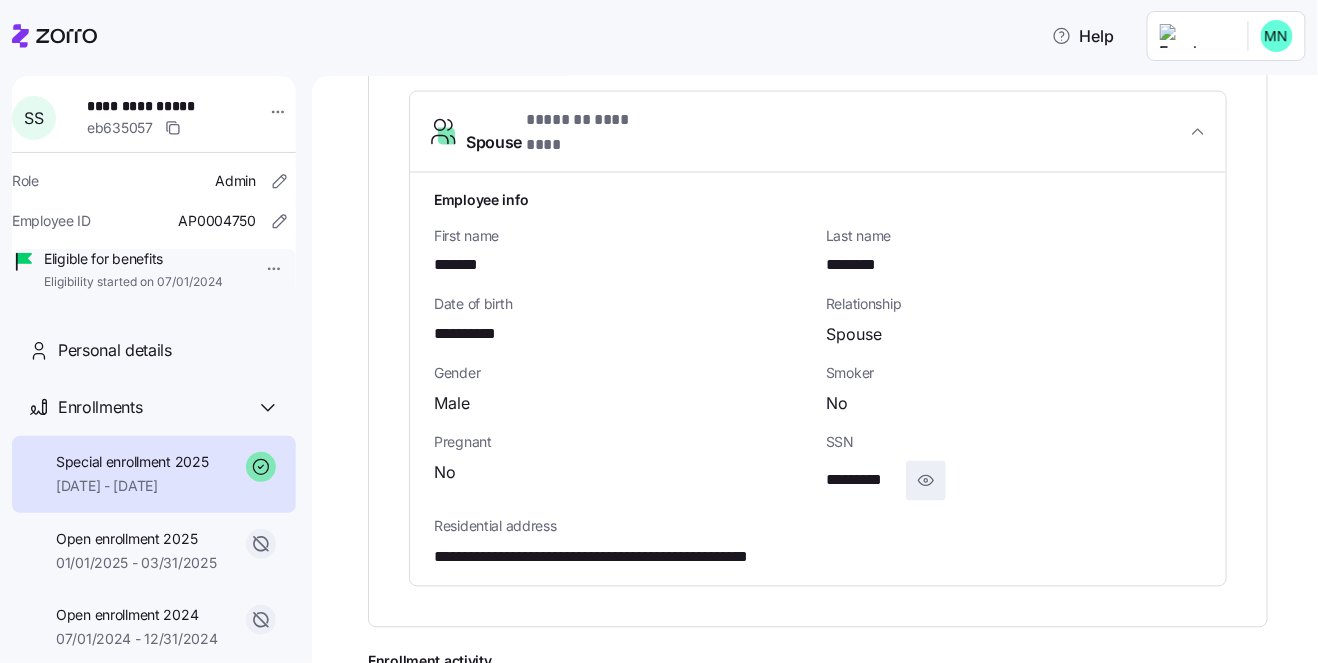 click 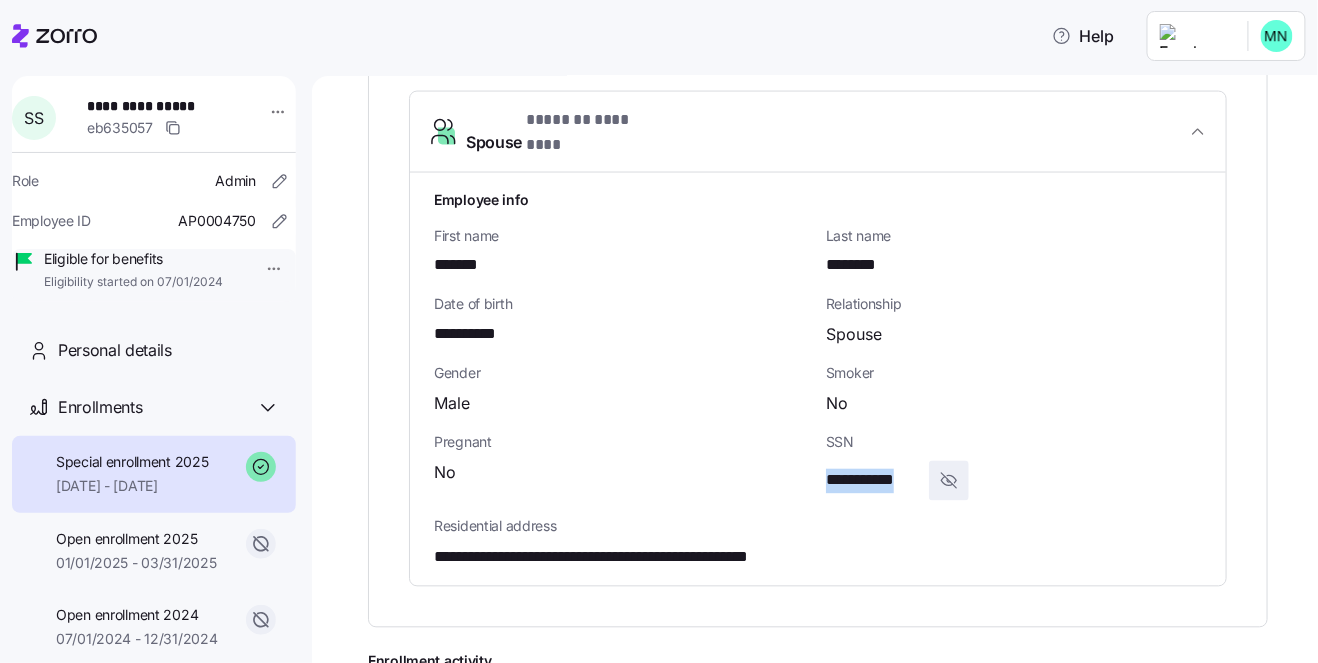 drag, startPoint x: 922, startPoint y: 441, endPoint x: 828, endPoint y: 439, distance: 94.02127 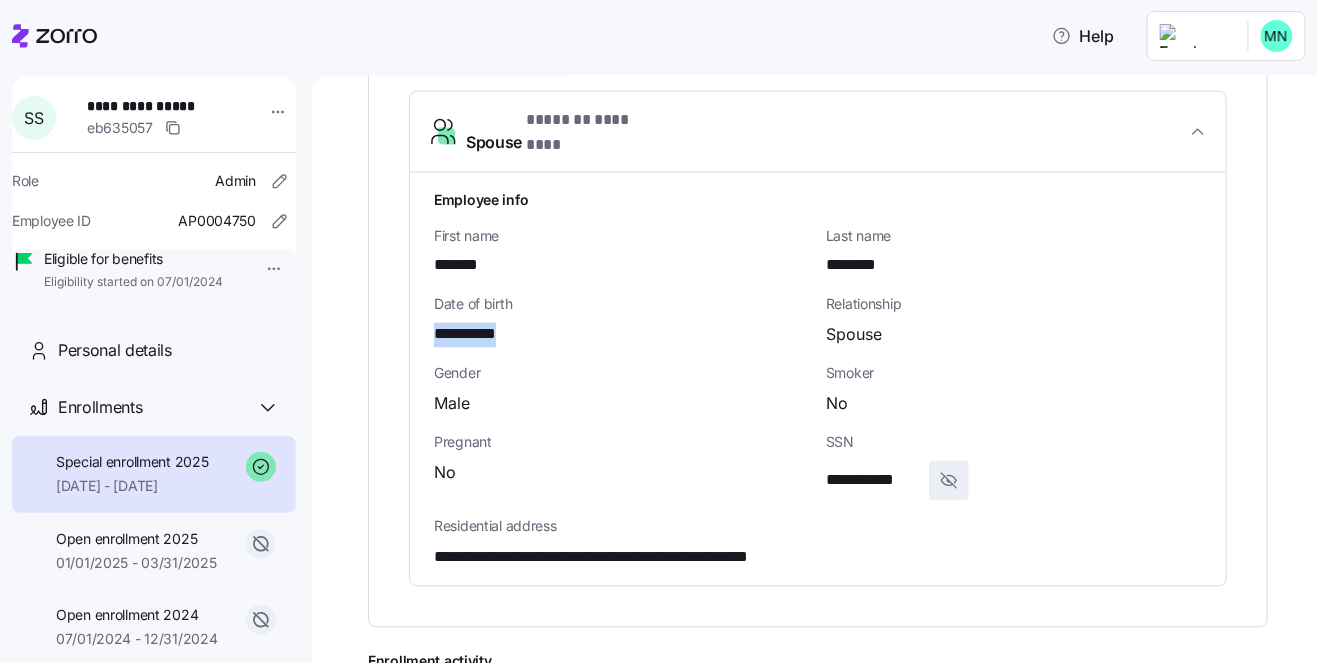 drag, startPoint x: 464, startPoint y: 293, endPoint x: 431, endPoint y: 292, distance: 33.01515 